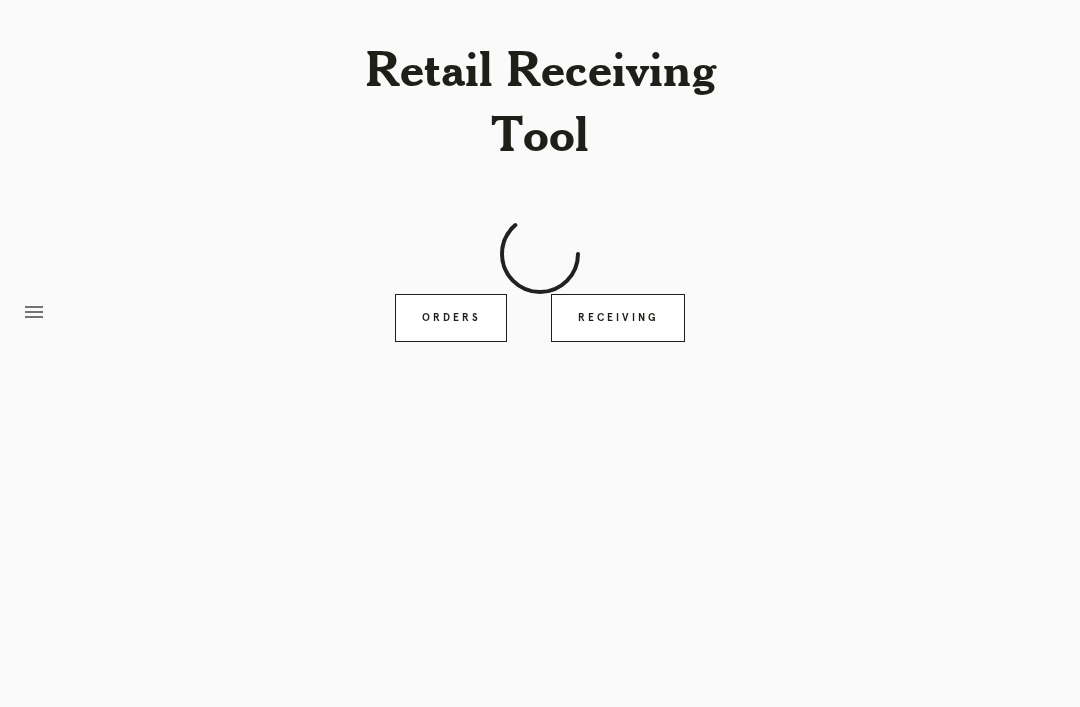 scroll, scrollTop: 64, scrollLeft: 0, axis: vertical 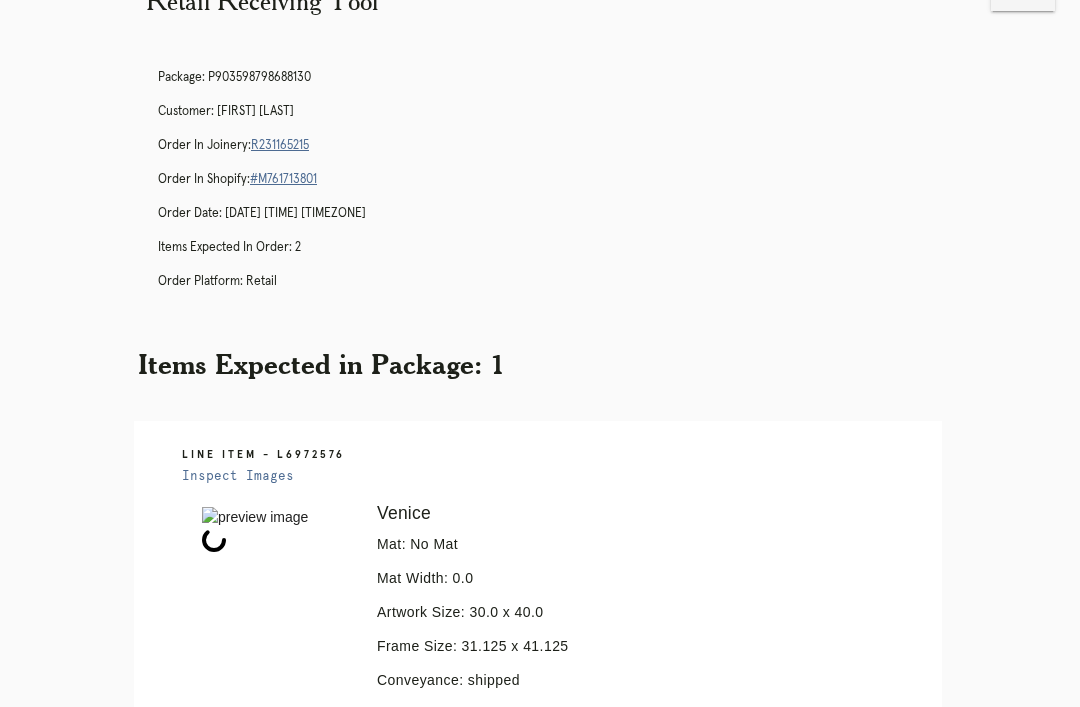 click on "Receiving" at bounding box center [618, 1029] 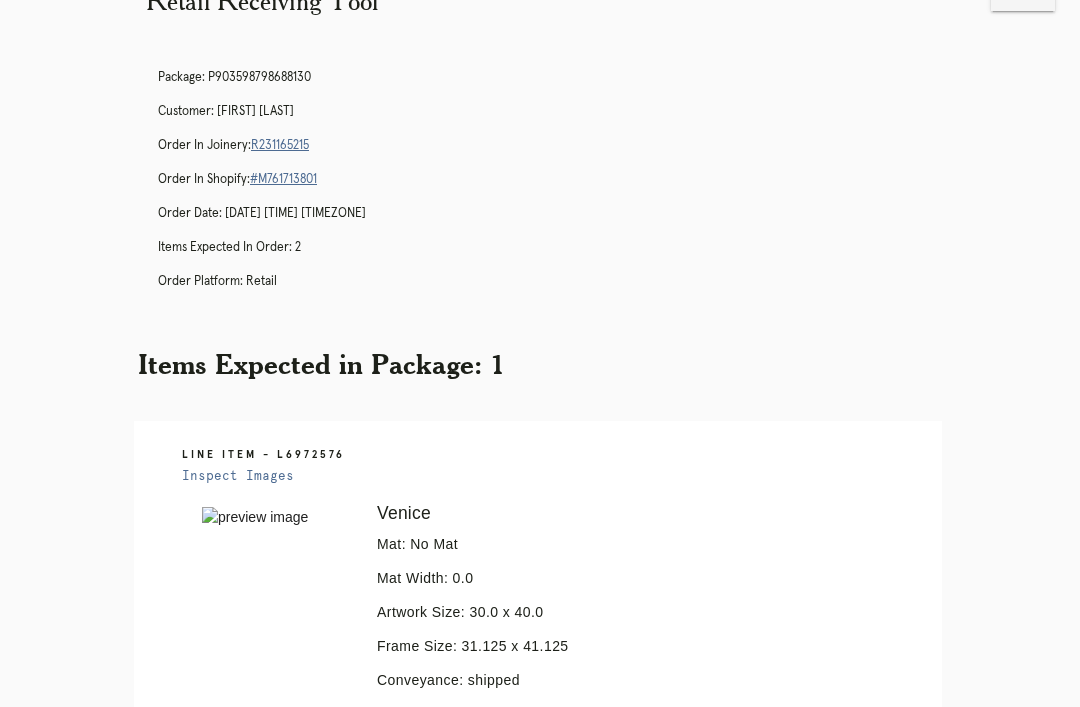scroll, scrollTop: 0, scrollLeft: 0, axis: both 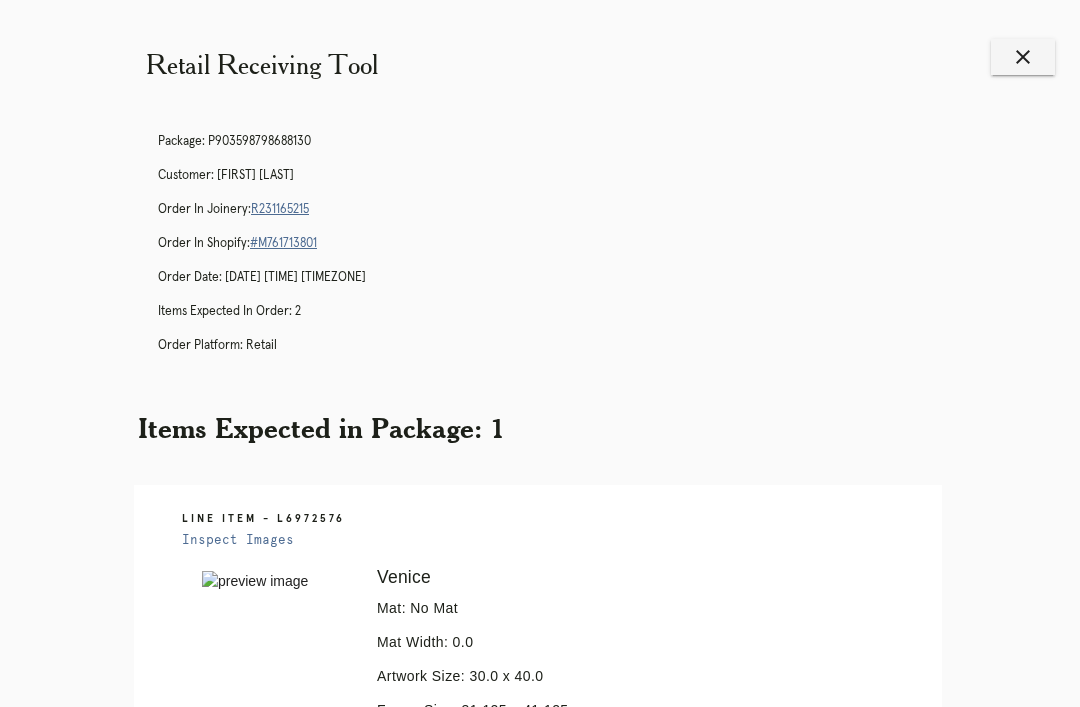 click on "close" at bounding box center [1023, 57] 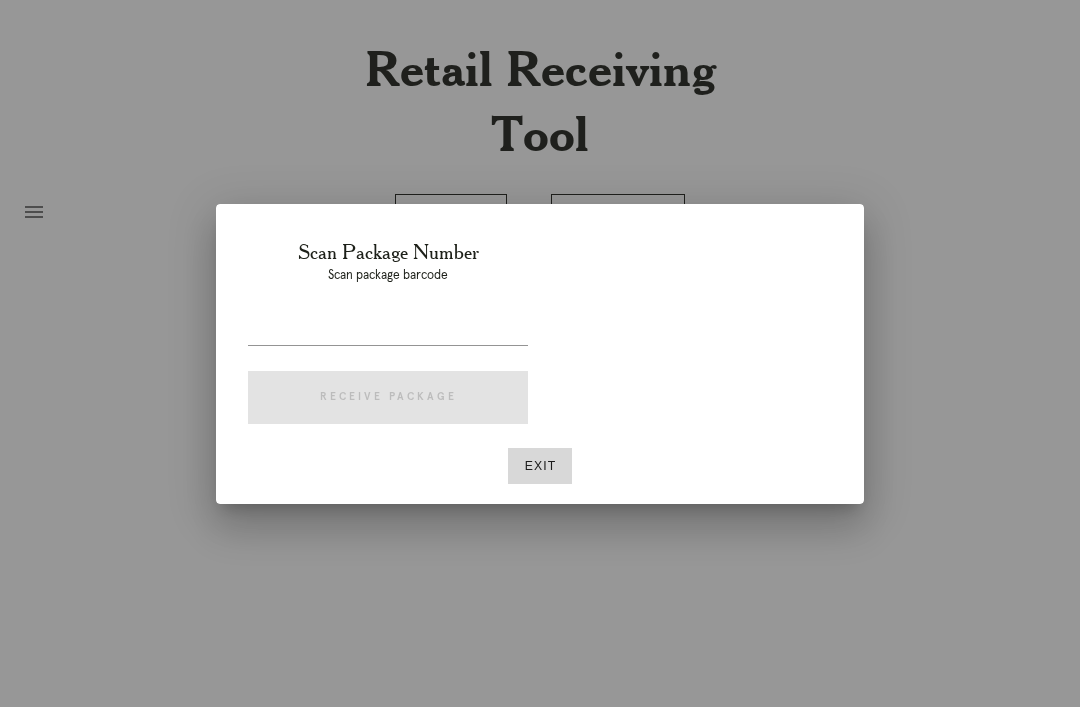 scroll, scrollTop: 0, scrollLeft: 0, axis: both 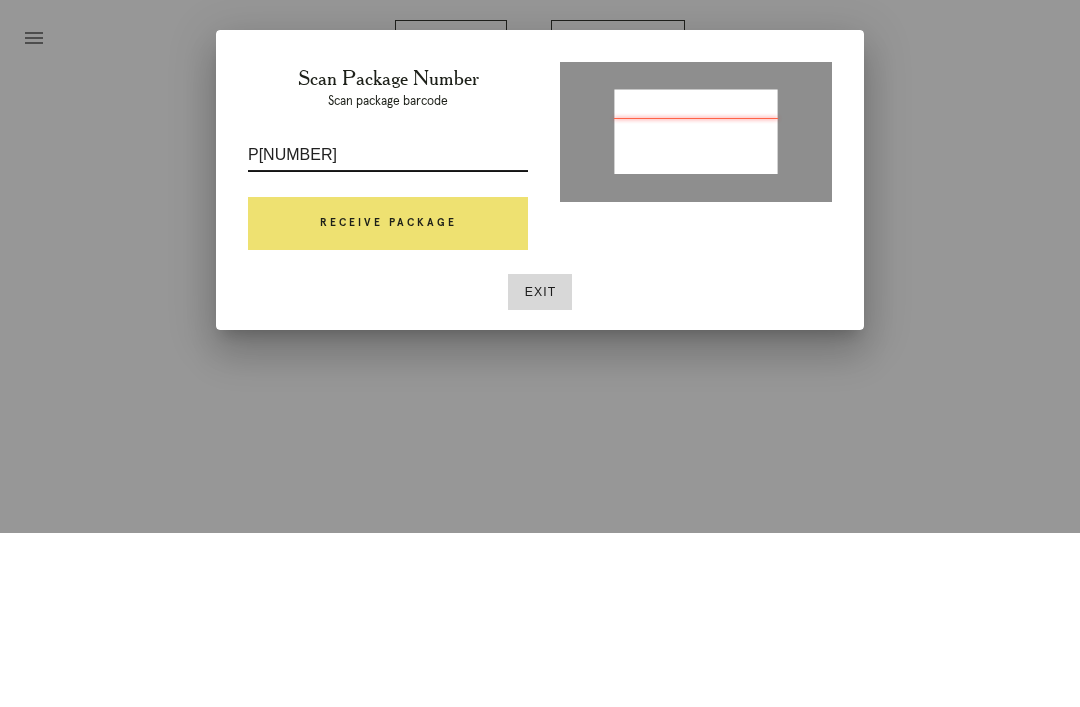 type on "P[NUMBER]" 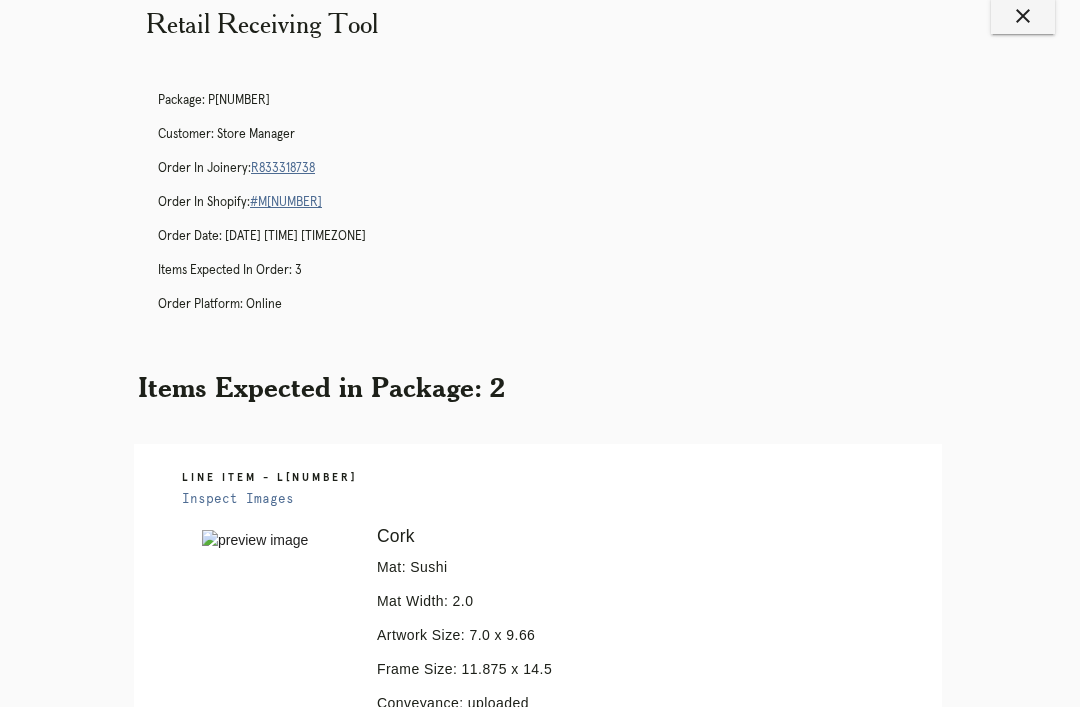 scroll, scrollTop: 39, scrollLeft: 0, axis: vertical 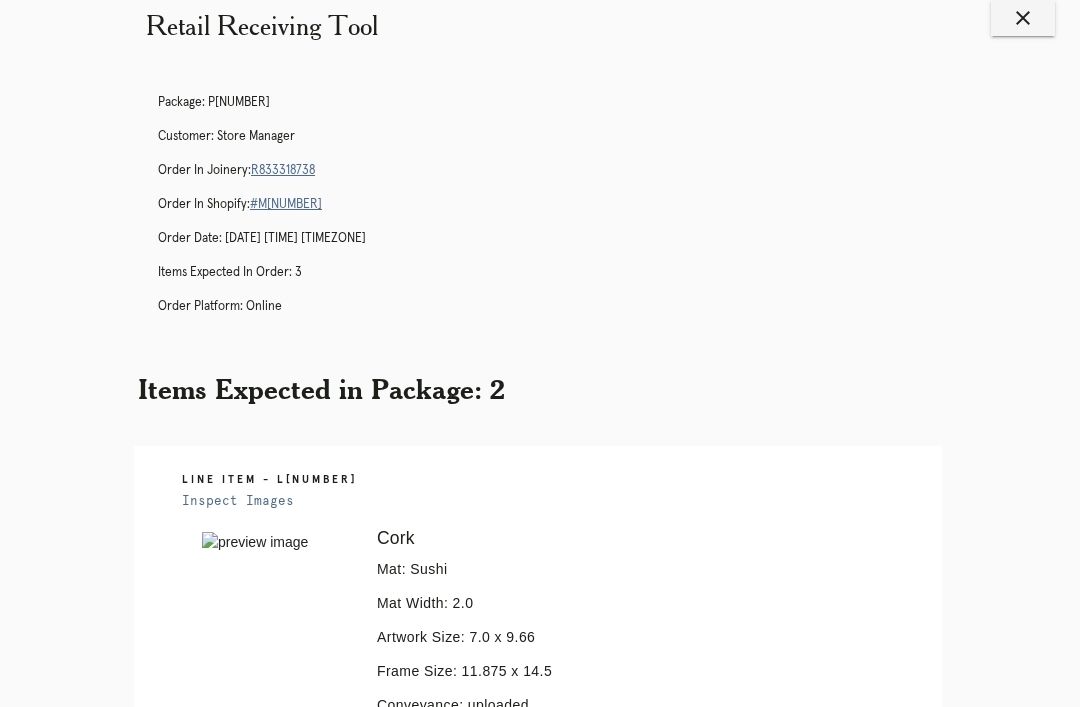 click on "R833318738" at bounding box center (283, 170) 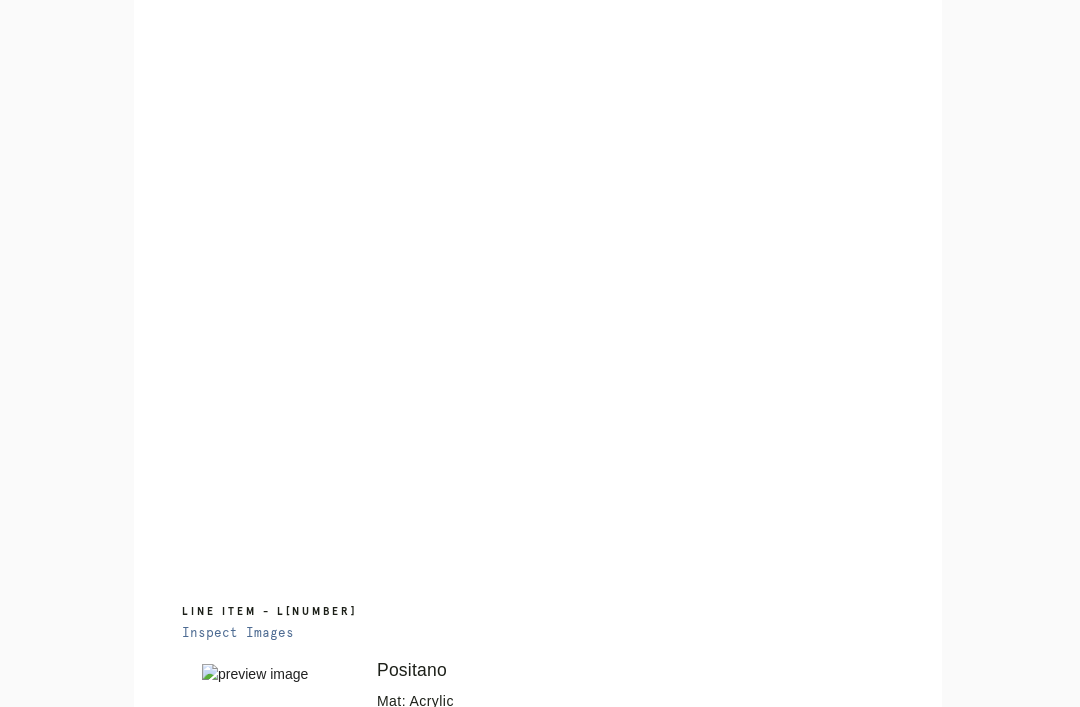 scroll, scrollTop: 846, scrollLeft: 0, axis: vertical 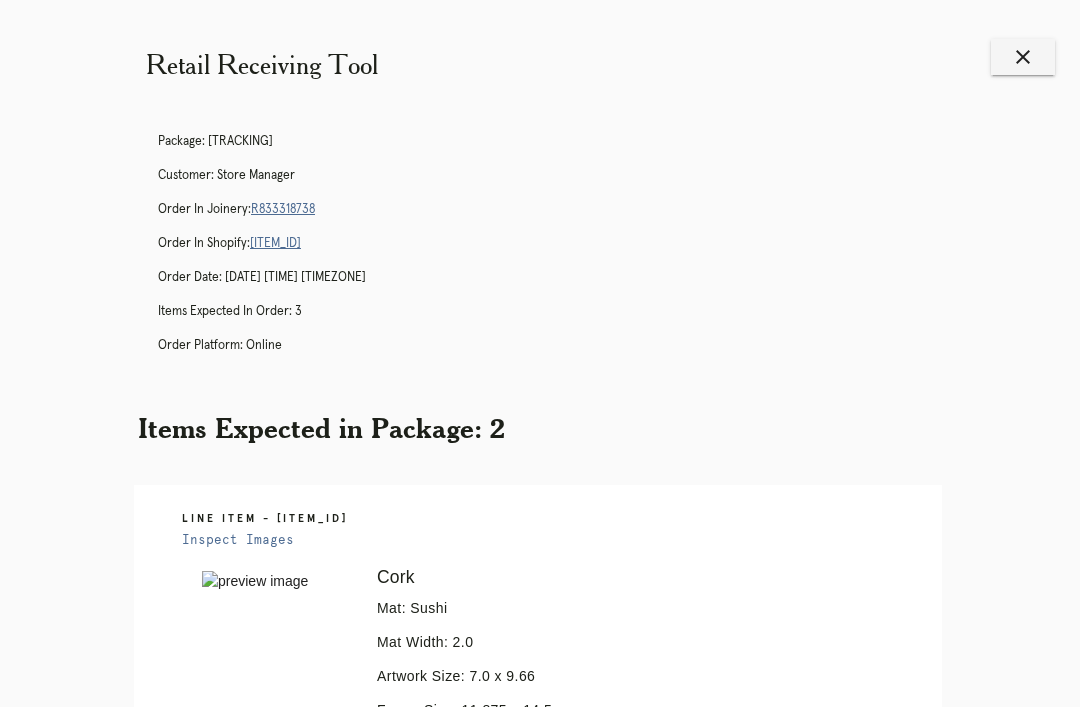 click on "close" at bounding box center (1023, 57) 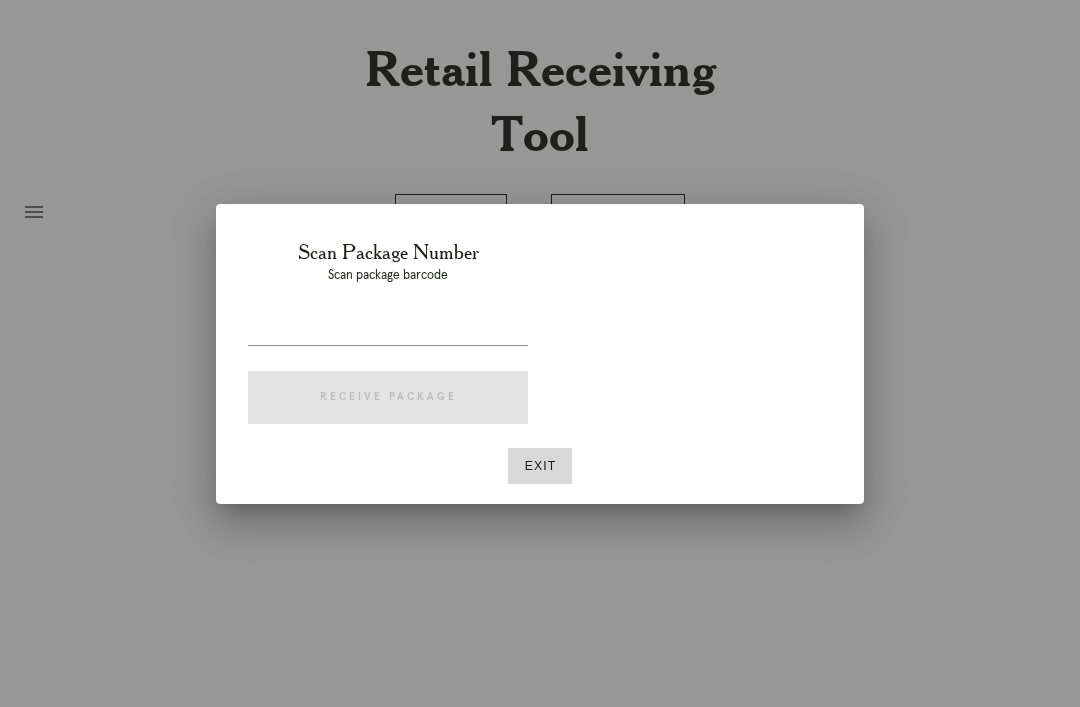scroll, scrollTop: 0, scrollLeft: 0, axis: both 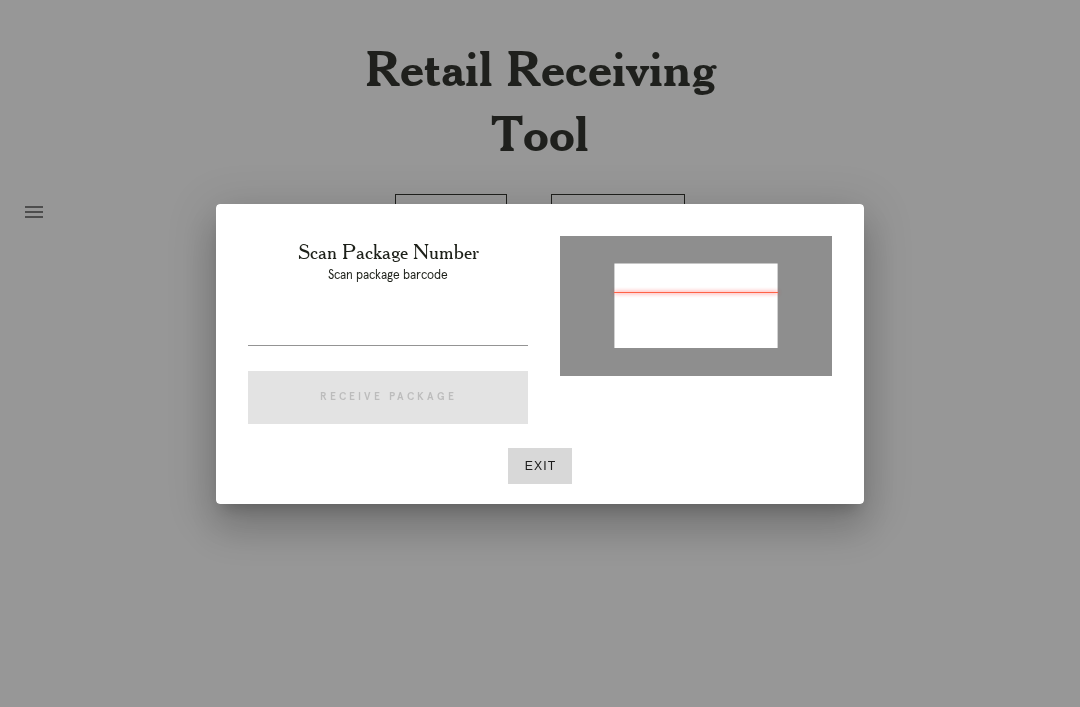 click on "Exit" at bounding box center (540, 466) 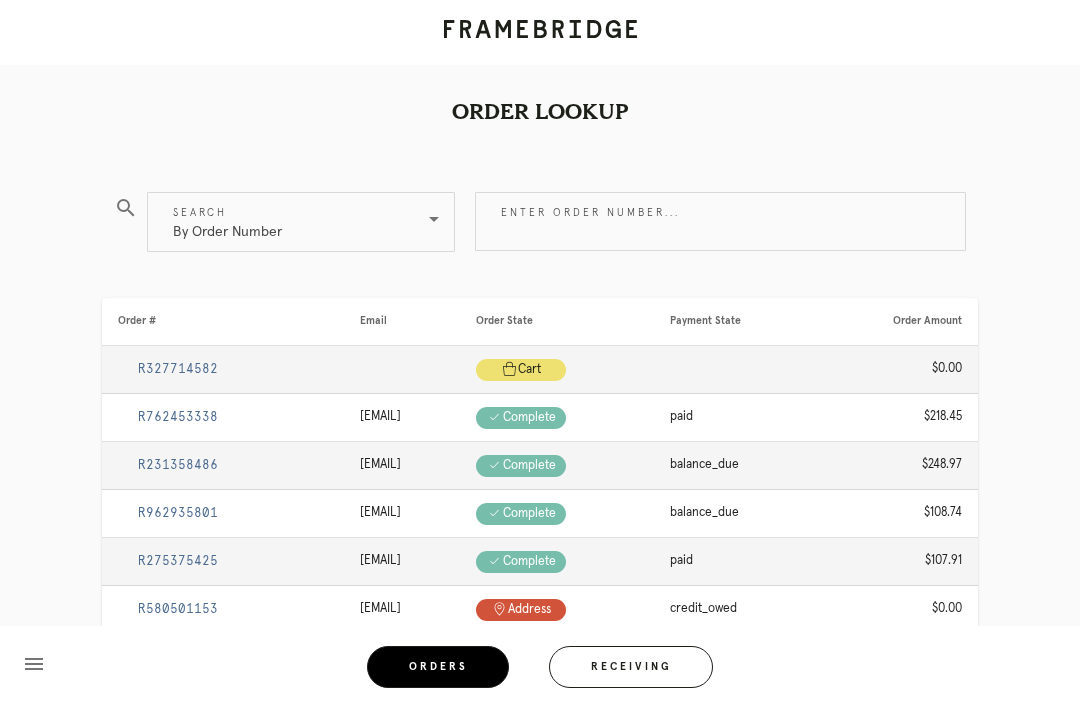 click on "Receiving" at bounding box center [631, 667] 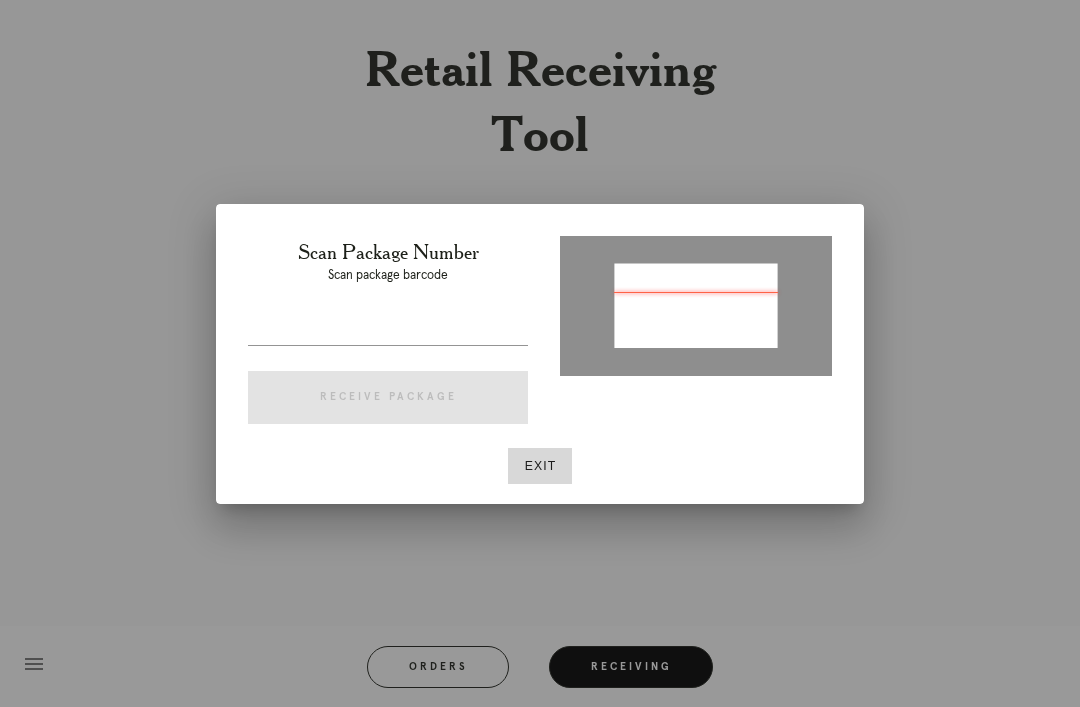 click at bounding box center [388, 329] 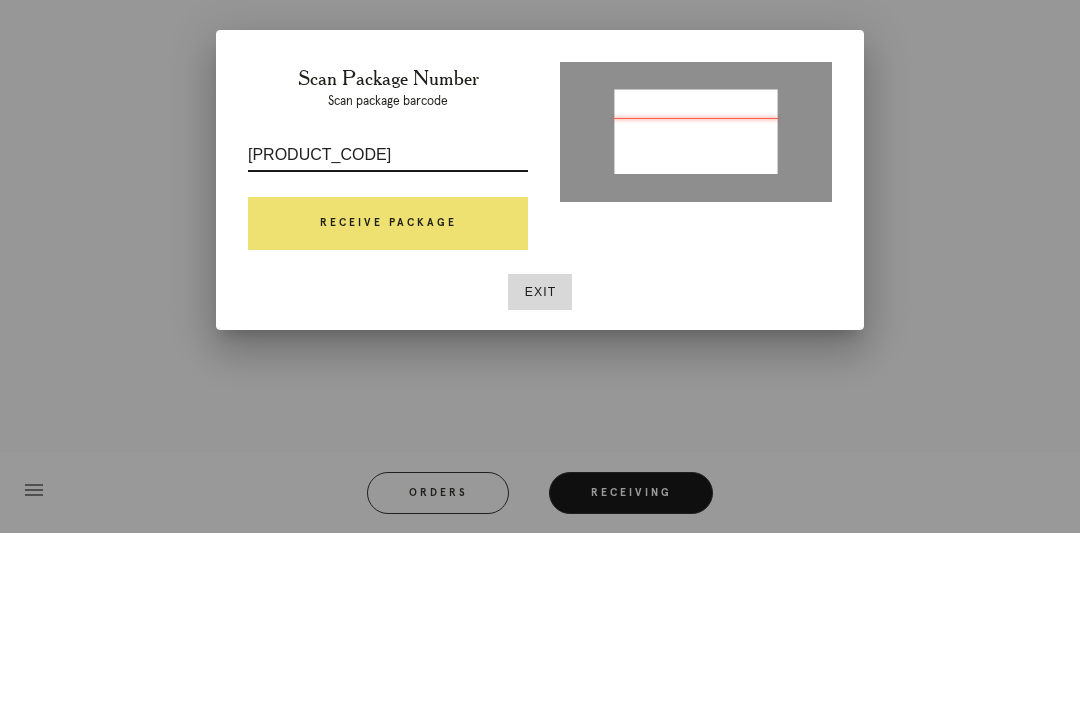 type on "P534285009232166" 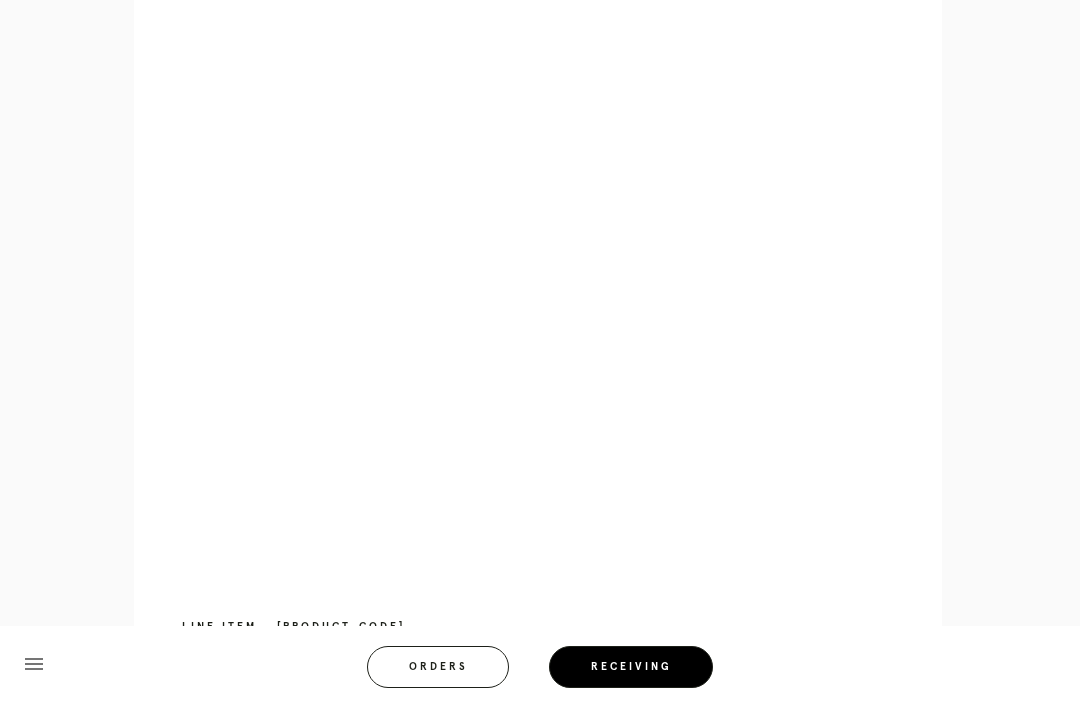 scroll, scrollTop: 893, scrollLeft: 0, axis: vertical 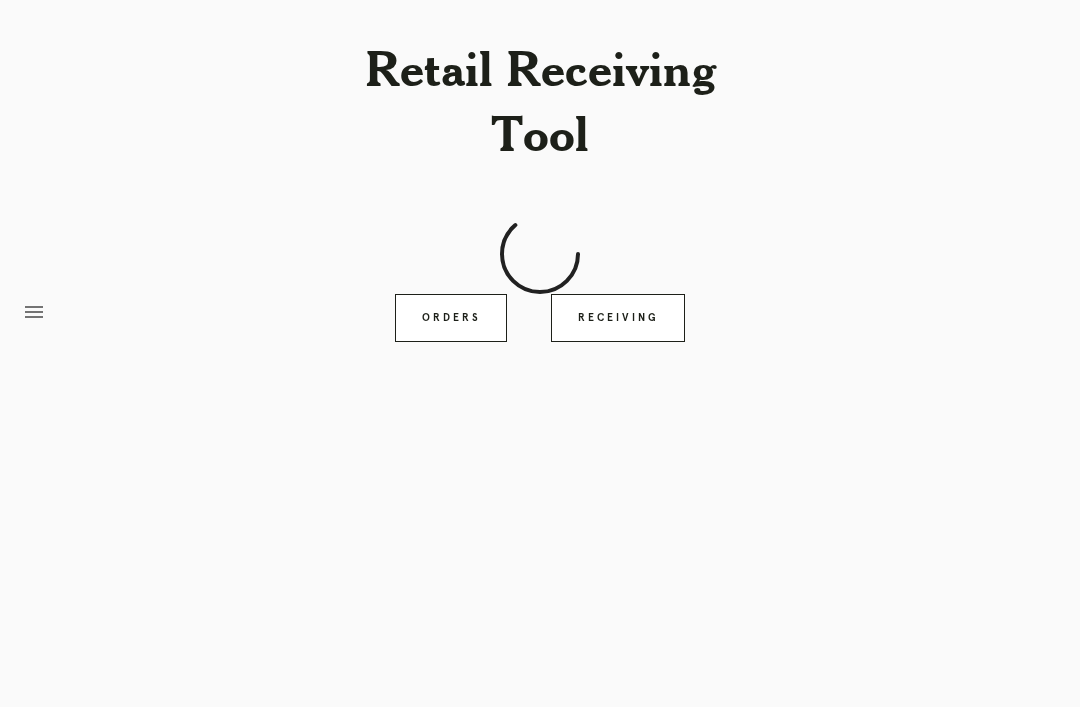 click on "Retail Receiving Tool
menu
Orders
Receiving
Logged in as:   [EMAIL]   [CITY]
Logout" at bounding box center [540, 353] 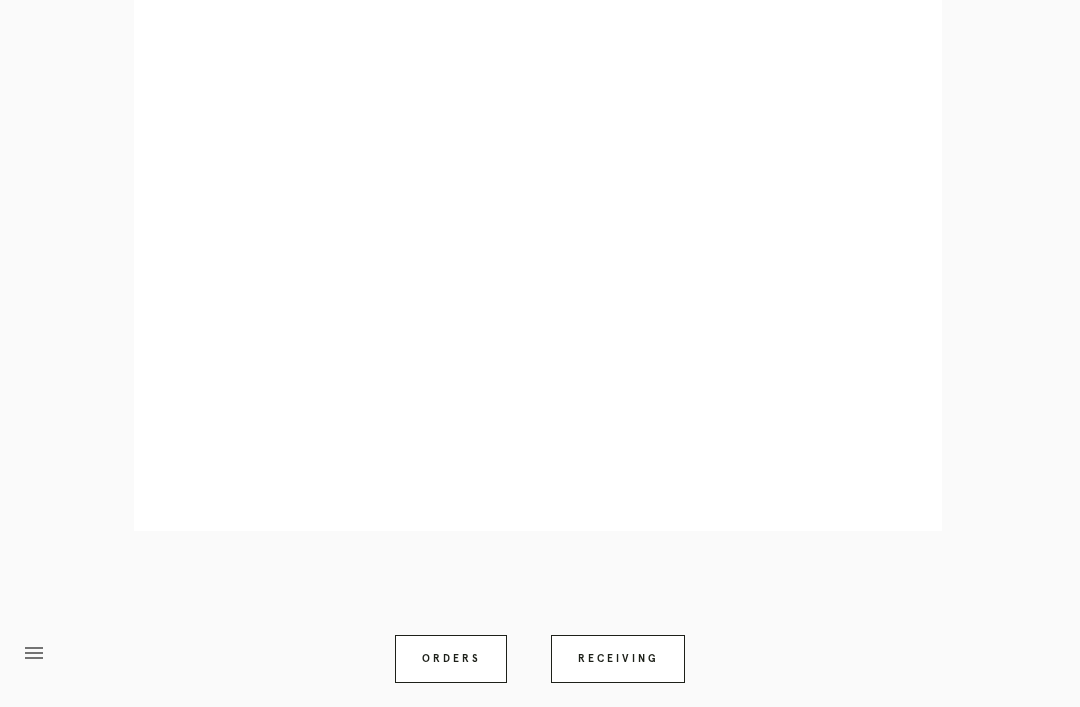 scroll, scrollTop: 1322, scrollLeft: 0, axis: vertical 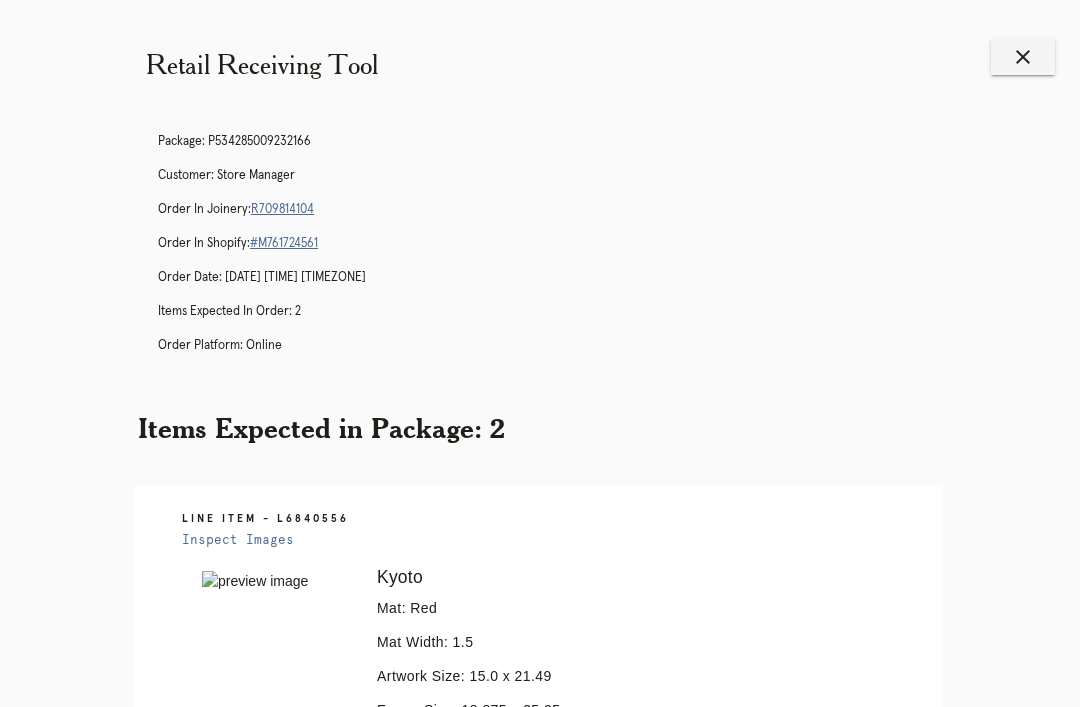 click on "close" at bounding box center [1023, 57] 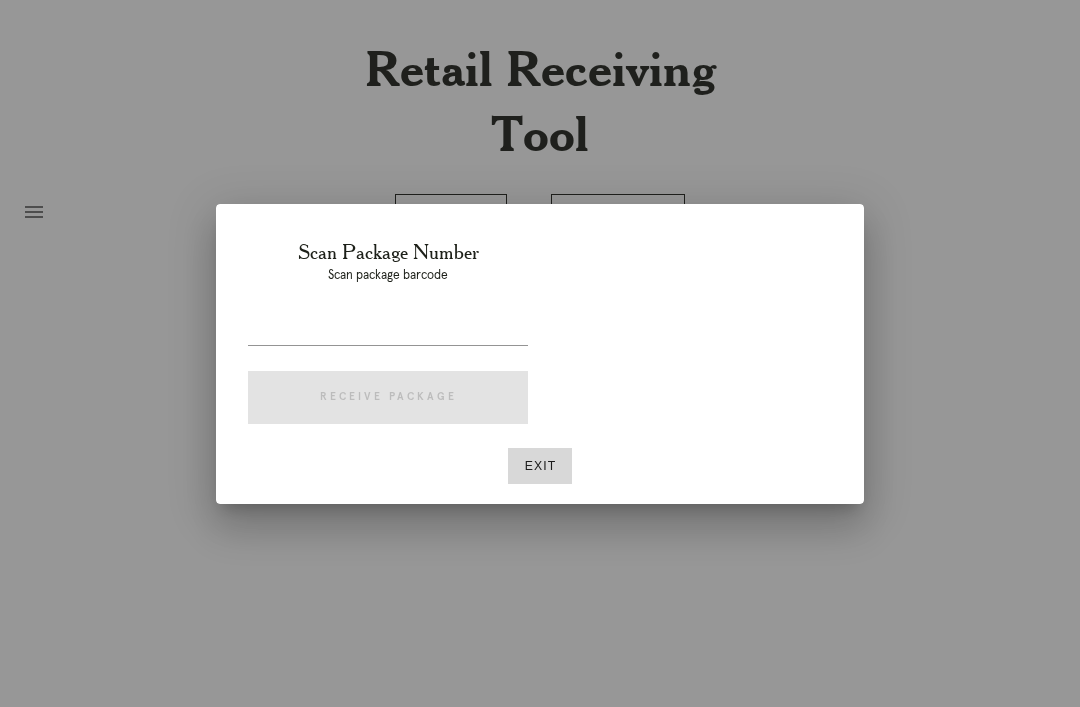 scroll, scrollTop: 0, scrollLeft: 0, axis: both 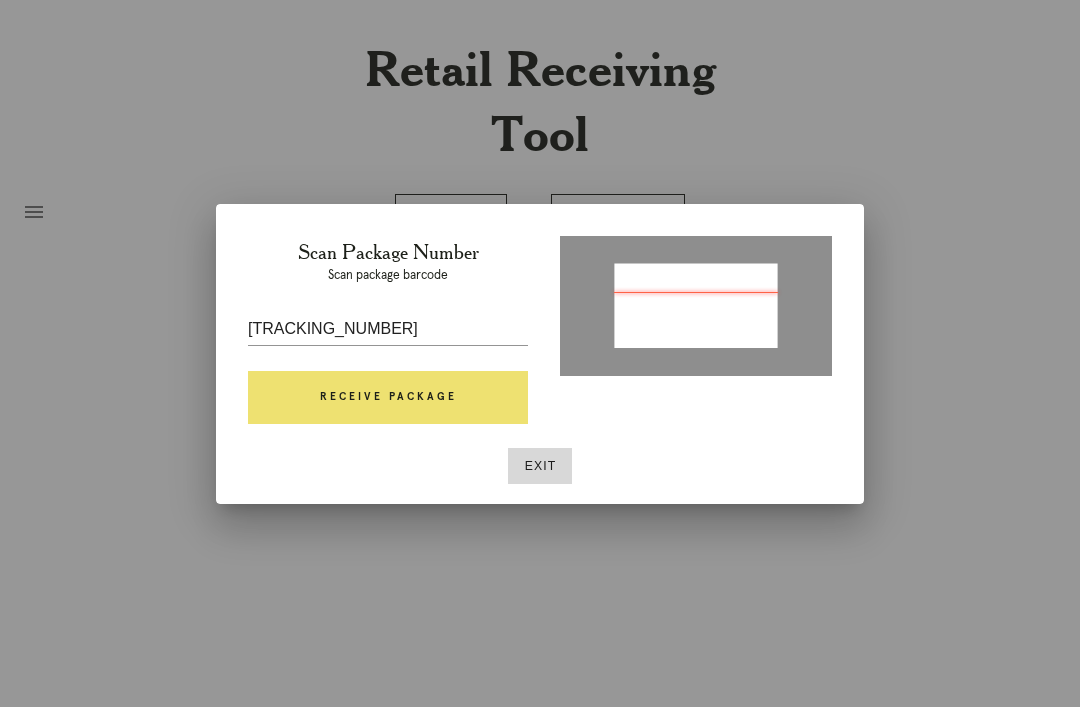 click on "Receive Package" at bounding box center [388, 398] 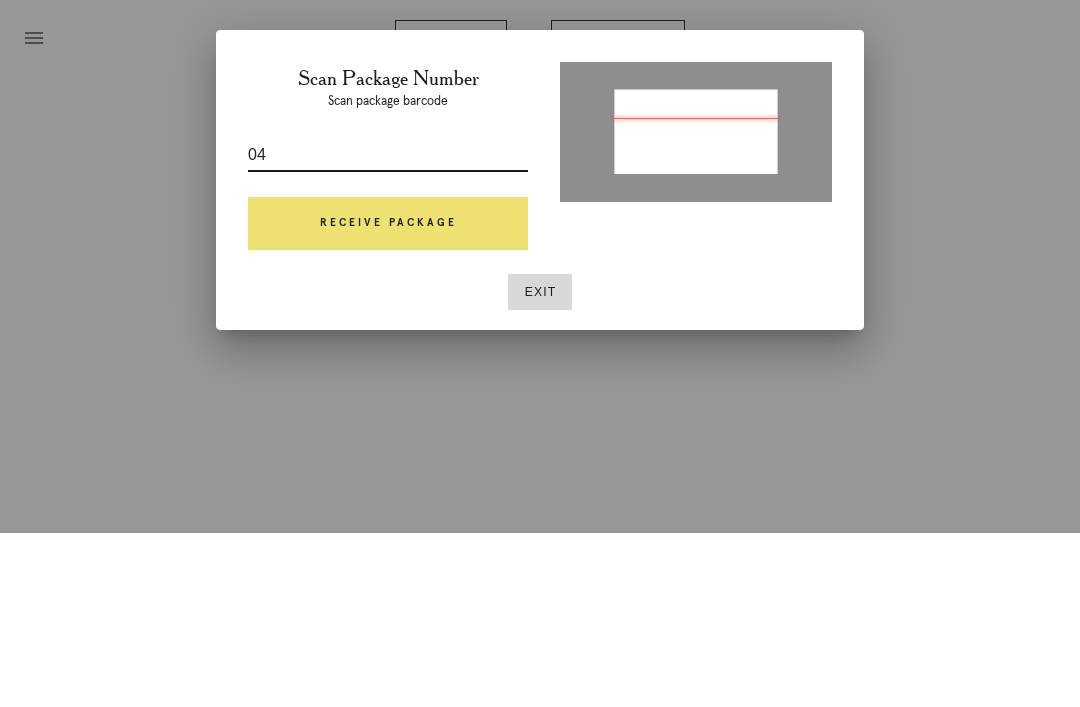 type on "0" 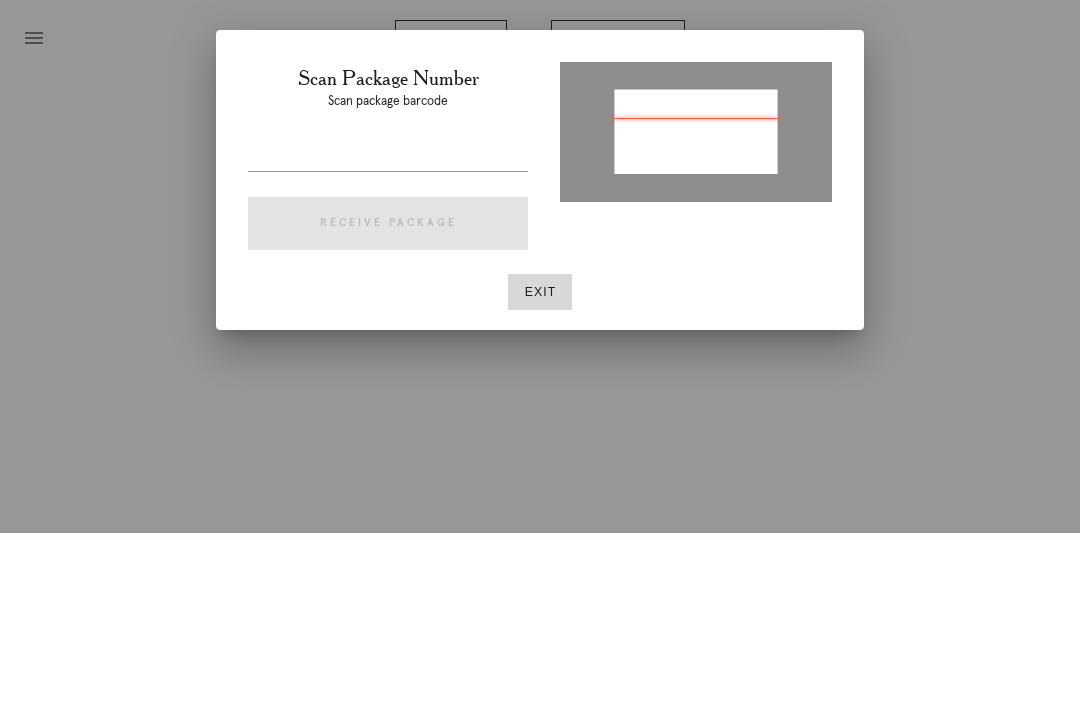 scroll, scrollTop: 64, scrollLeft: 0, axis: vertical 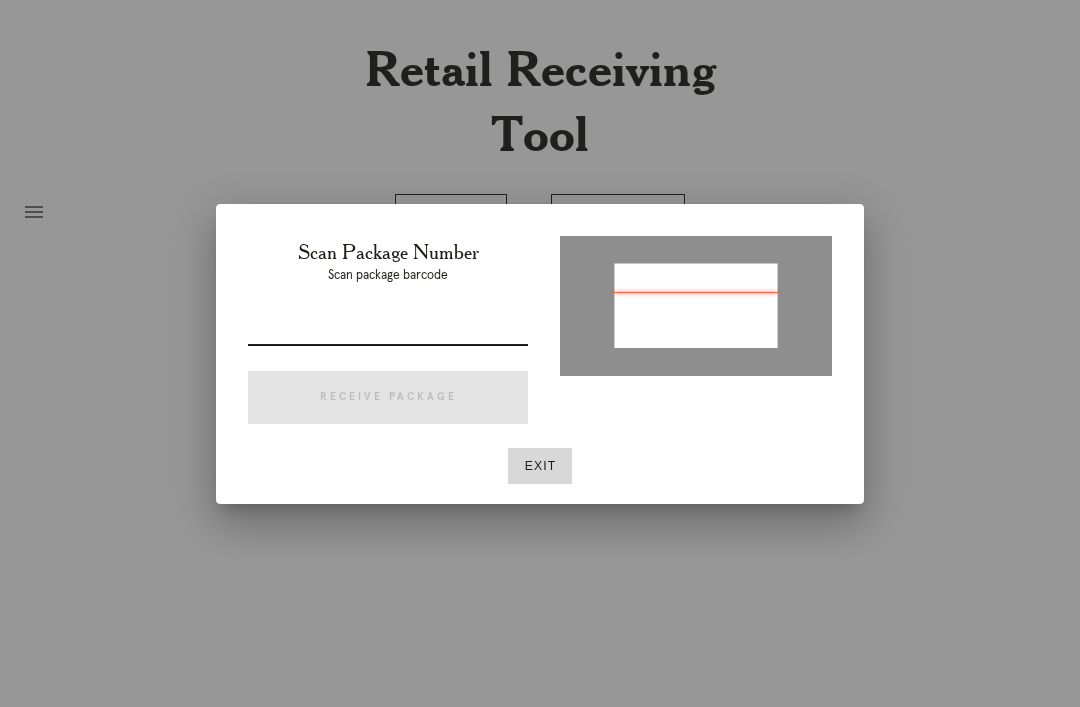 click at bounding box center (388, 329) 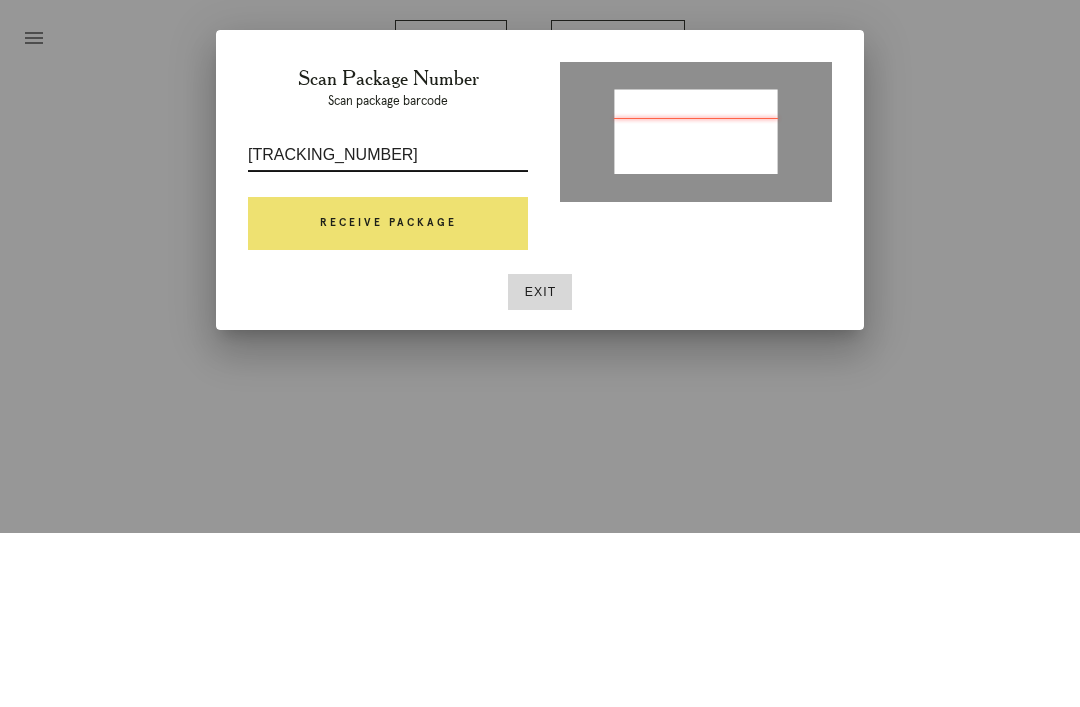 type on "[TRACKING_NUMBER]" 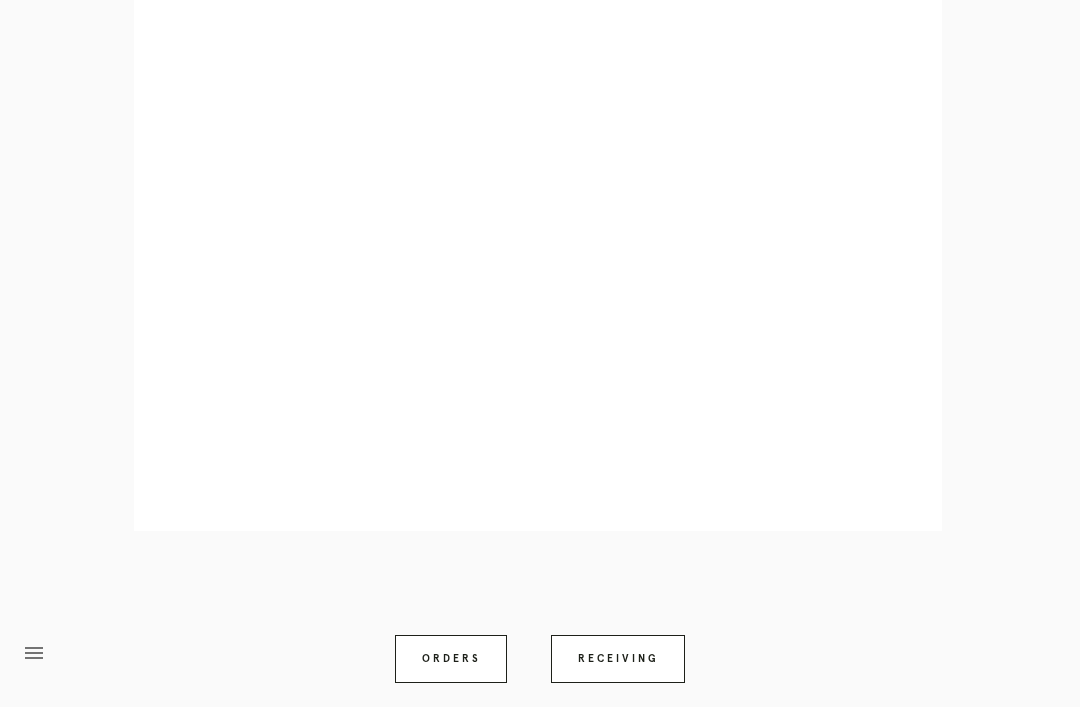 scroll, scrollTop: 910, scrollLeft: 0, axis: vertical 